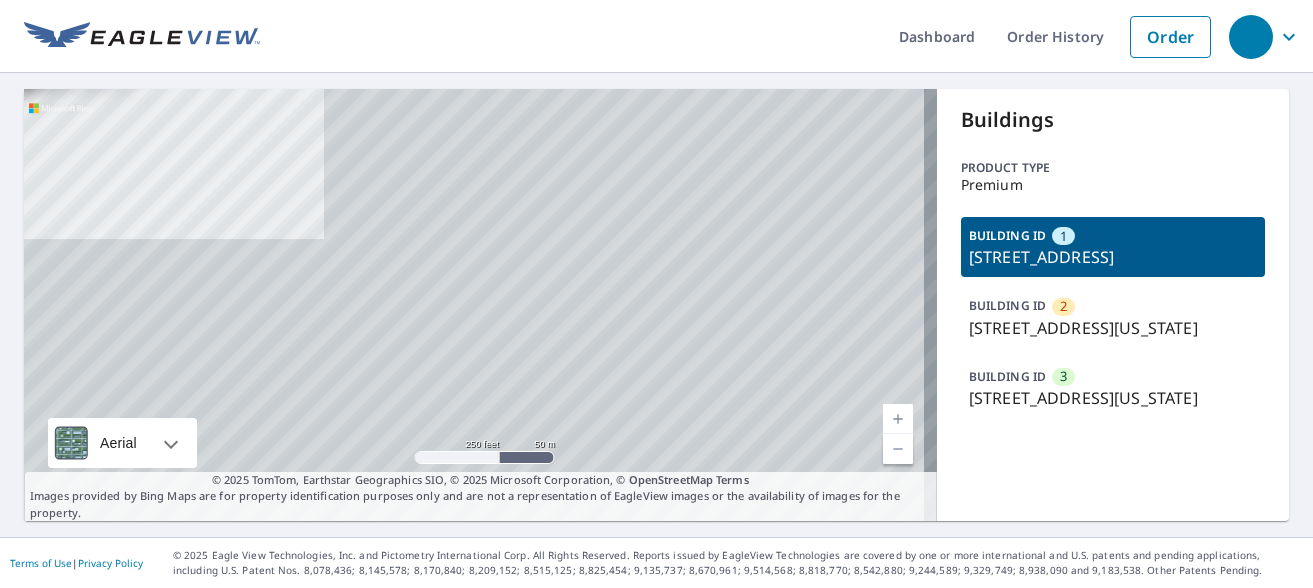 scroll, scrollTop: 0, scrollLeft: 0, axis: both 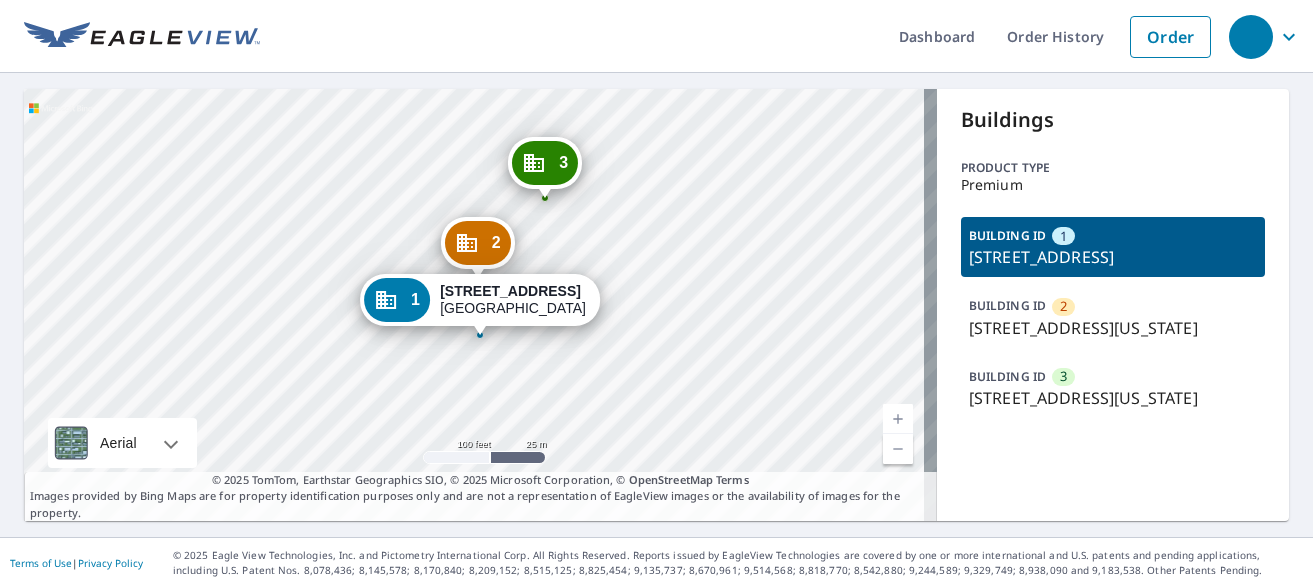 drag, startPoint x: 466, startPoint y: 319, endPoint x: 481, endPoint y: 389, distance: 71.5891 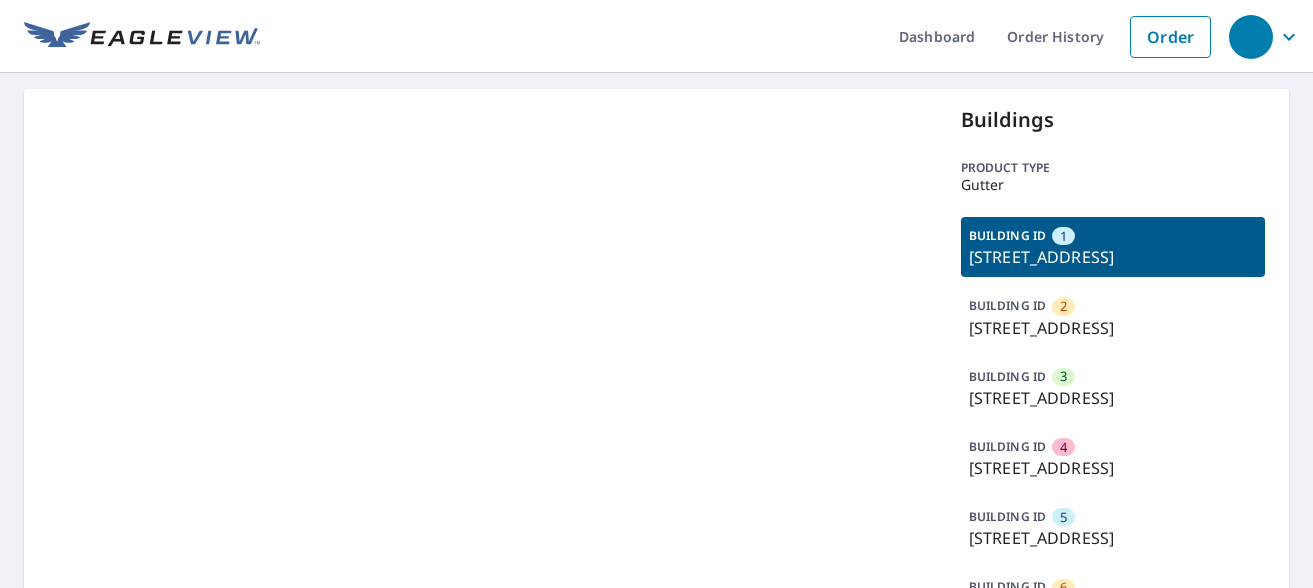 scroll, scrollTop: 0, scrollLeft: 0, axis: both 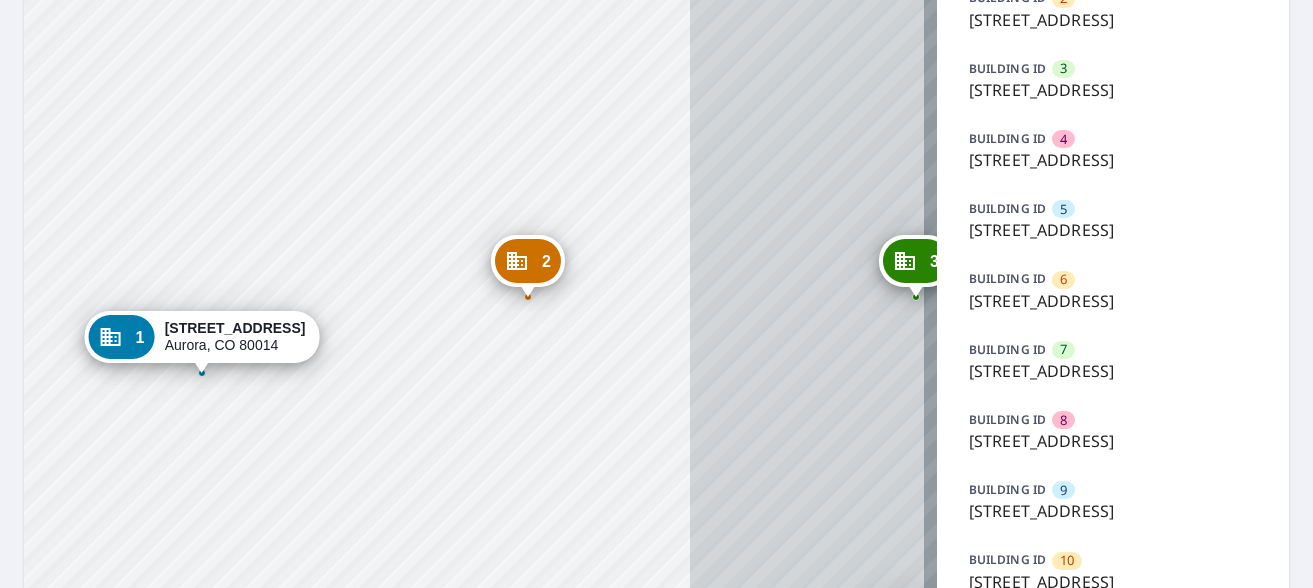 drag, startPoint x: 432, startPoint y: 230, endPoint x: 247, endPoint y: 241, distance: 185.32674 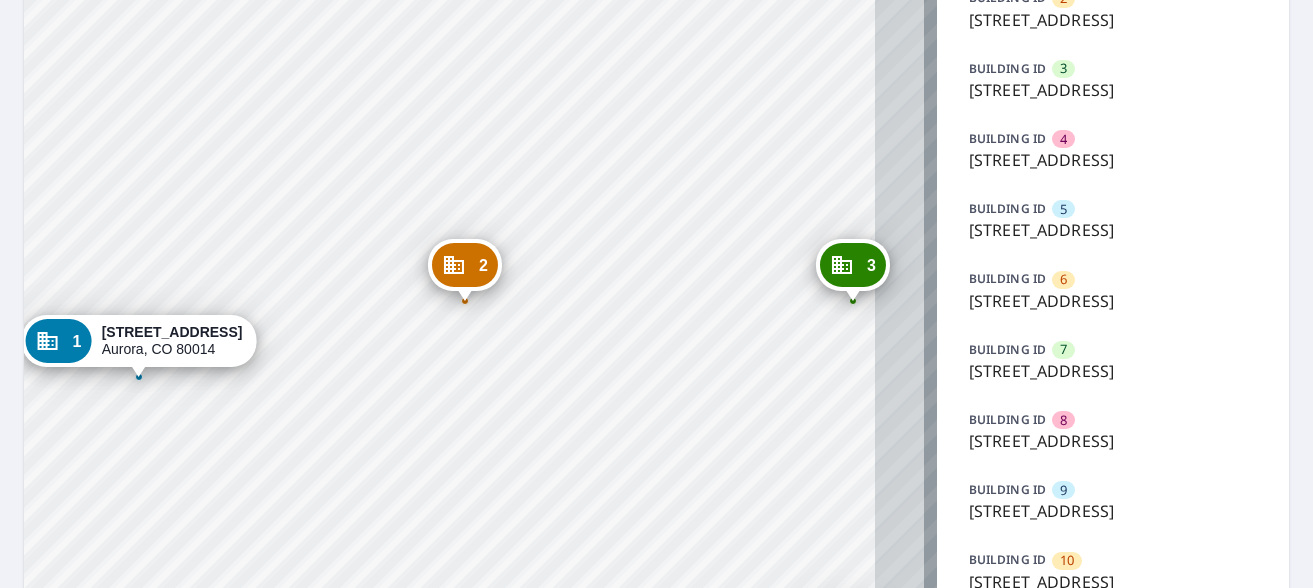 drag, startPoint x: 701, startPoint y: 243, endPoint x: 474, endPoint y: 281, distance: 230.15865 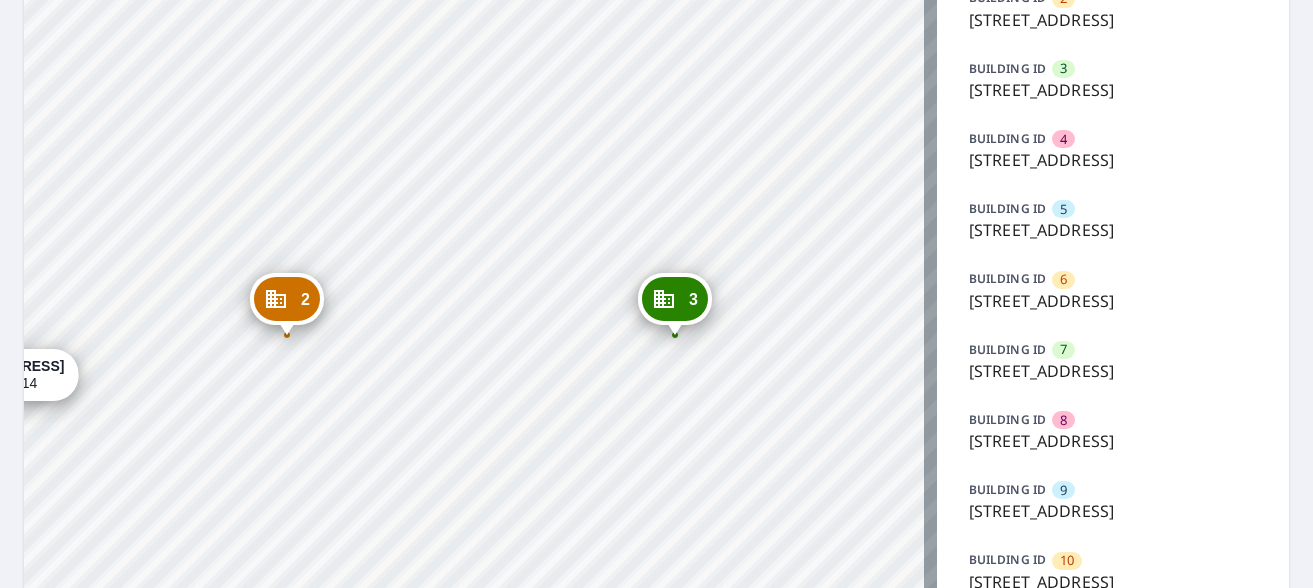 drag, startPoint x: 485, startPoint y: 333, endPoint x: 423, endPoint y: 379, distance: 77.201035 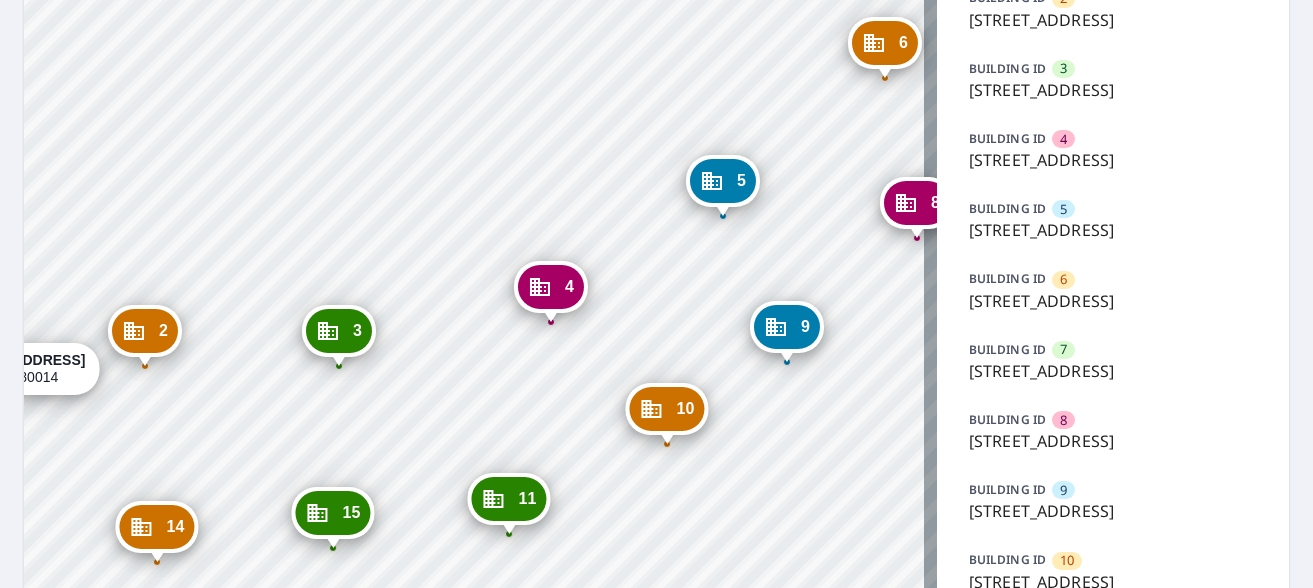 drag, startPoint x: 745, startPoint y: 349, endPoint x: 459, endPoint y: 316, distance: 287.89755 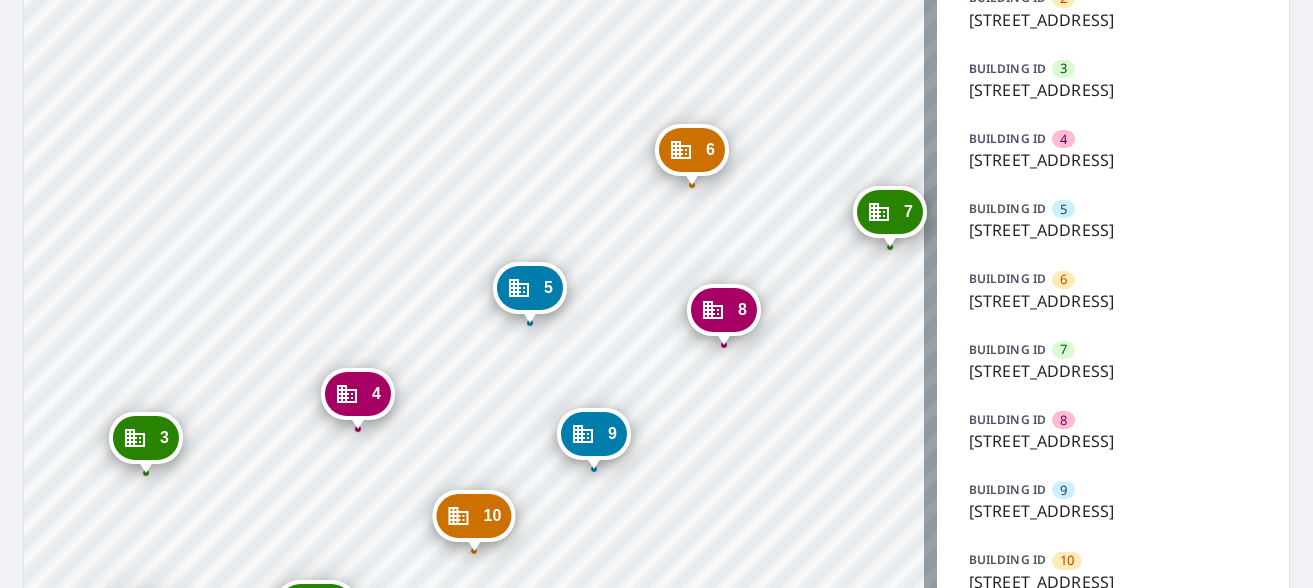 drag, startPoint x: 689, startPoint y: 281, endPoint x: 567, endPoint y: 309, distance: 125.17188 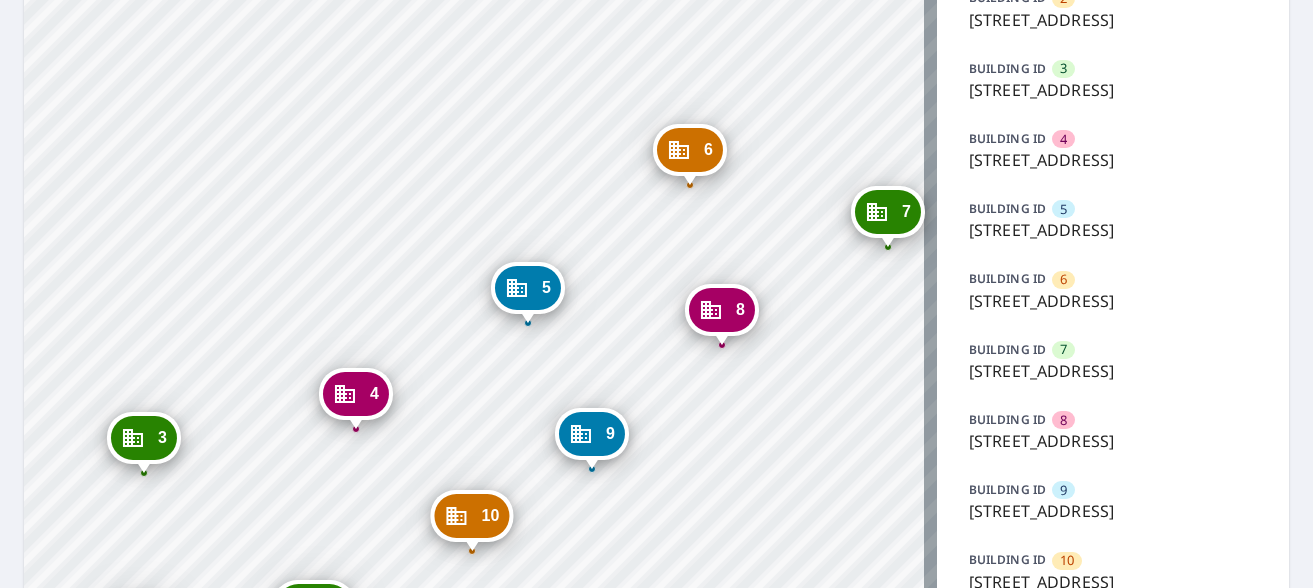 click on "Dashboard Order History Order 2 14231 E Napa Pl Aurora, CO 80014 3 14291 E Napa Pl Aurora, CO 80014 4 14303 E Napa Pl Aurora, CO 80014 5 14333 E Napa Pl Aurora, CO 80014 6 14363 E Napa Pl Aurora, CO 80014 7 14382 E Napa Pl Aurora, CO 80014 8 14362 E Napa Pl Aurora, CO 80014 9 14332 E Napa Pl Aurora, CO 80014 10 14302 E Napa Pl Aurora, CO 80014 11 14292 E Napa Pl Aurora, CO 80014 12 4128 S Crystal Ct Aurora, CO 80014 13 4138 S Crystal Ct Aurora, CO 80014 14 4117 S Crystal Ct Aurora, CO 80014 15 4118 S Crystal Ct Aurora, CO 80014 1 14211 E Napa Pl Aurora, CO 80014 Aerial Road A standard road map Aerial A detailed look from above Labels Labels 50 feet 20 m © 2025 TomTom, © Vexcel Imaging, © 2025 Microsoft Corporation,  © OpenStreetMap Terms © 2025 TomTom, Earthstar Geographics SIO, © 2025 Microsoft Corporation, ©   OpenStreetMap   Terms Images provided by Bing Maps are for property identification purposes only and are not a representation of EagleView images or the availability of images for the property." at bounding box center [656, 294] 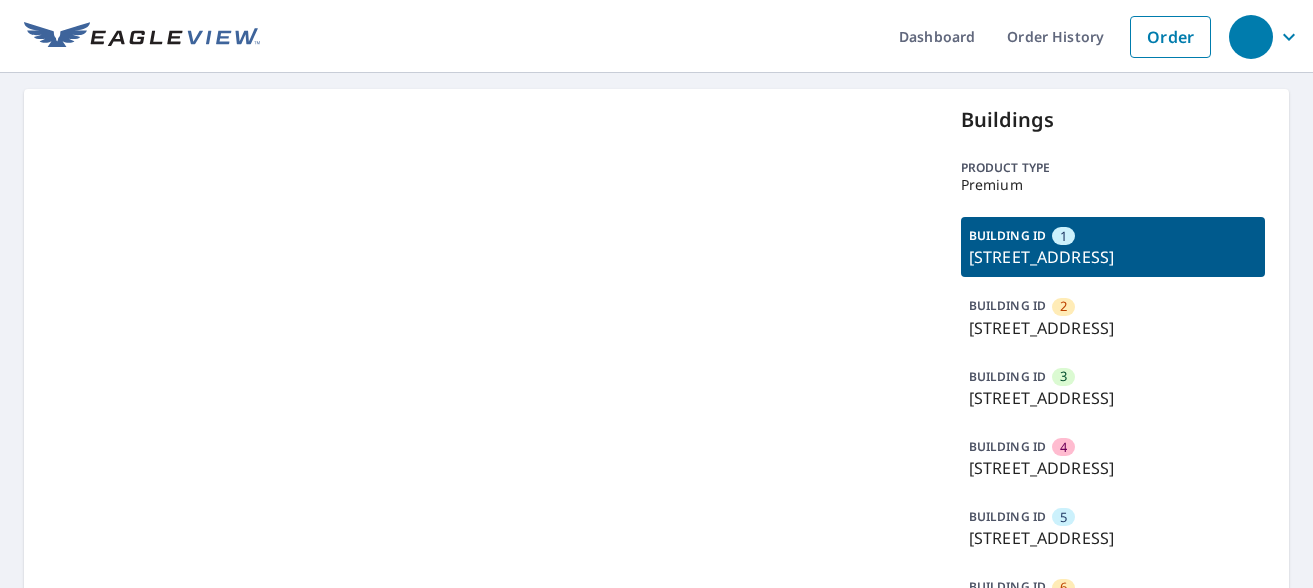 scroll, scrollTop: 0, scrollLeft: 0, axis: both 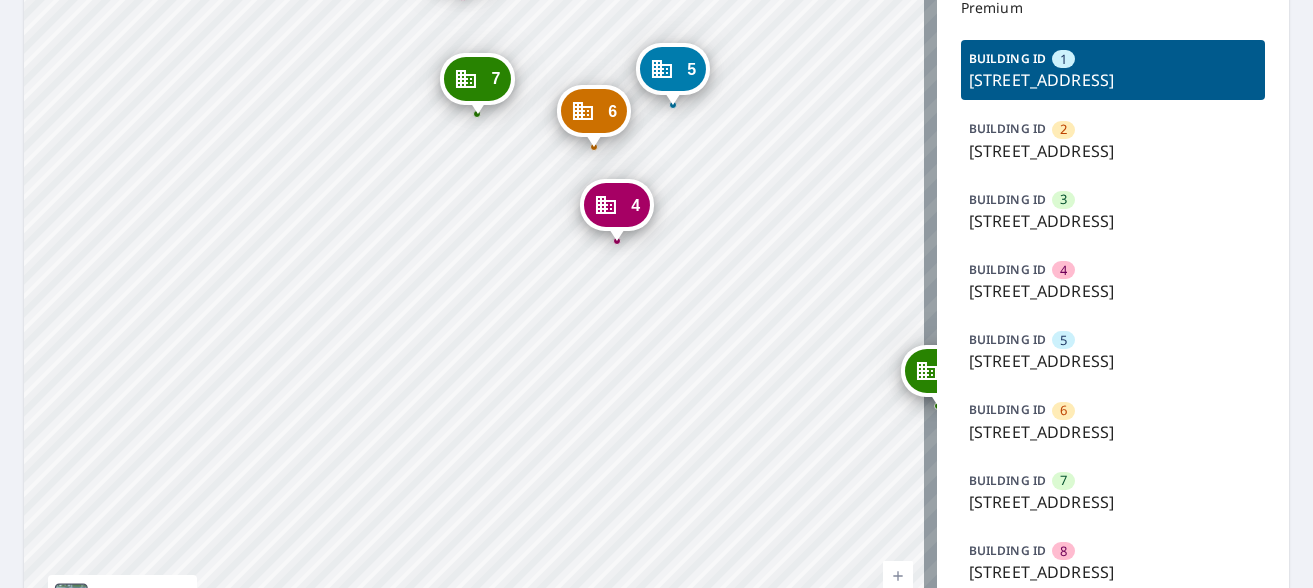 drag, startPoint x: 538, startPoint y: 419, endPoint x: 474, endPoint y: 169, distance: 258.062 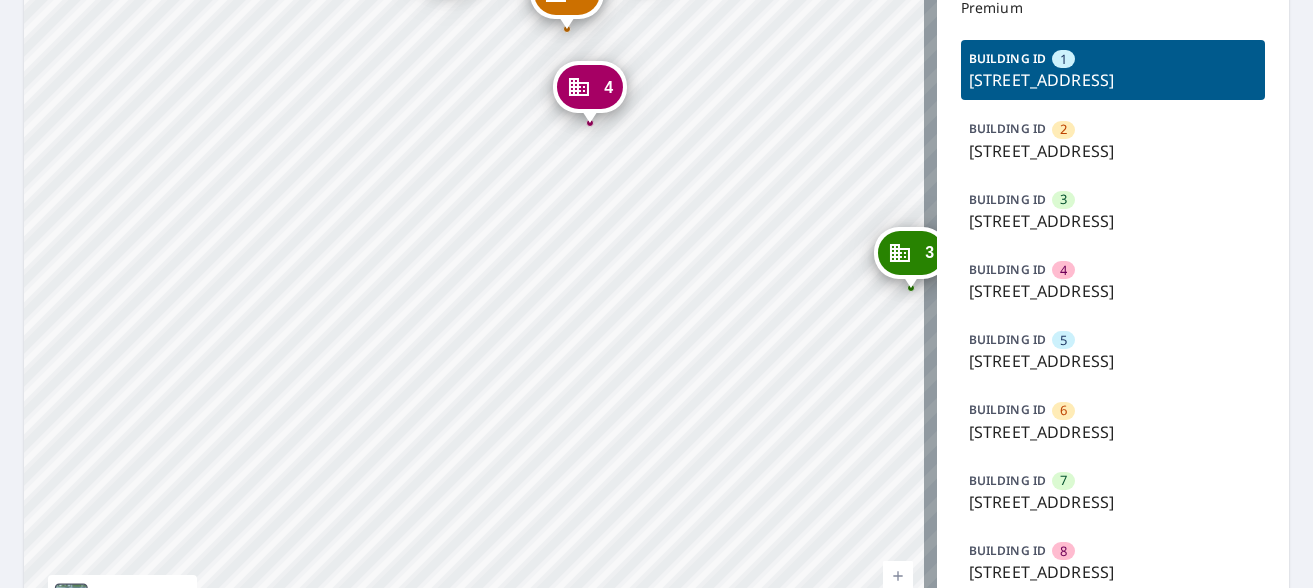 drag, startPoint x: 506, startPoint y: 310, endPoint x: 334, endPoint y: 124, distance: 253.33772 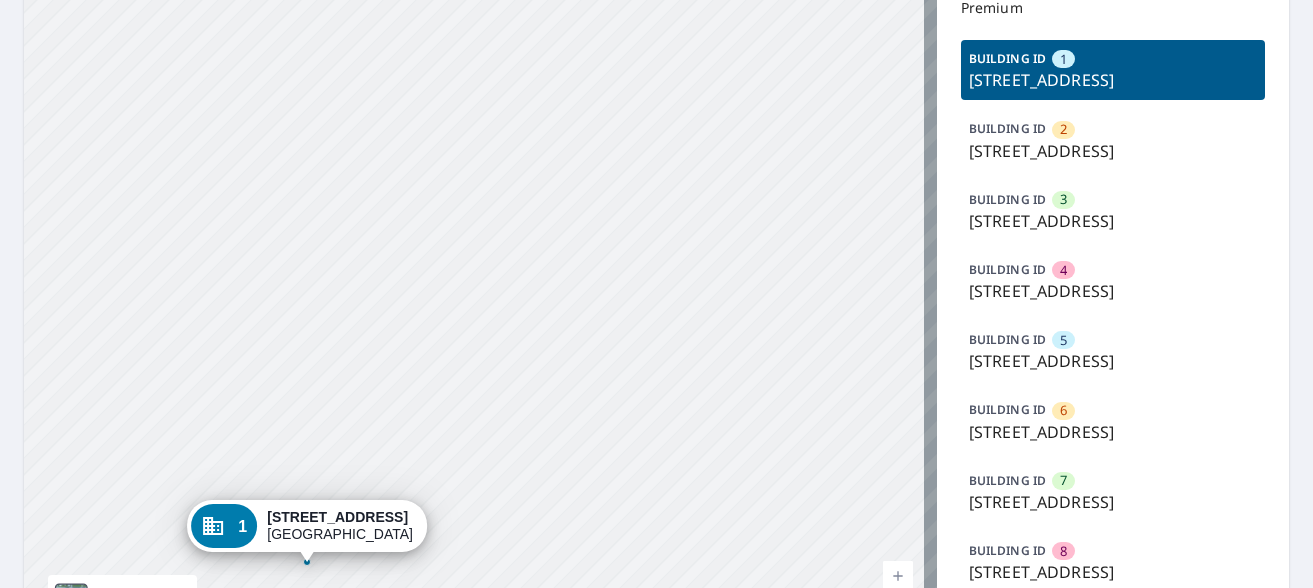 drag, startPoint x: 438, startPoint y: 369, endPoint x: 433, endPoint y: 200, distance: 169.07394 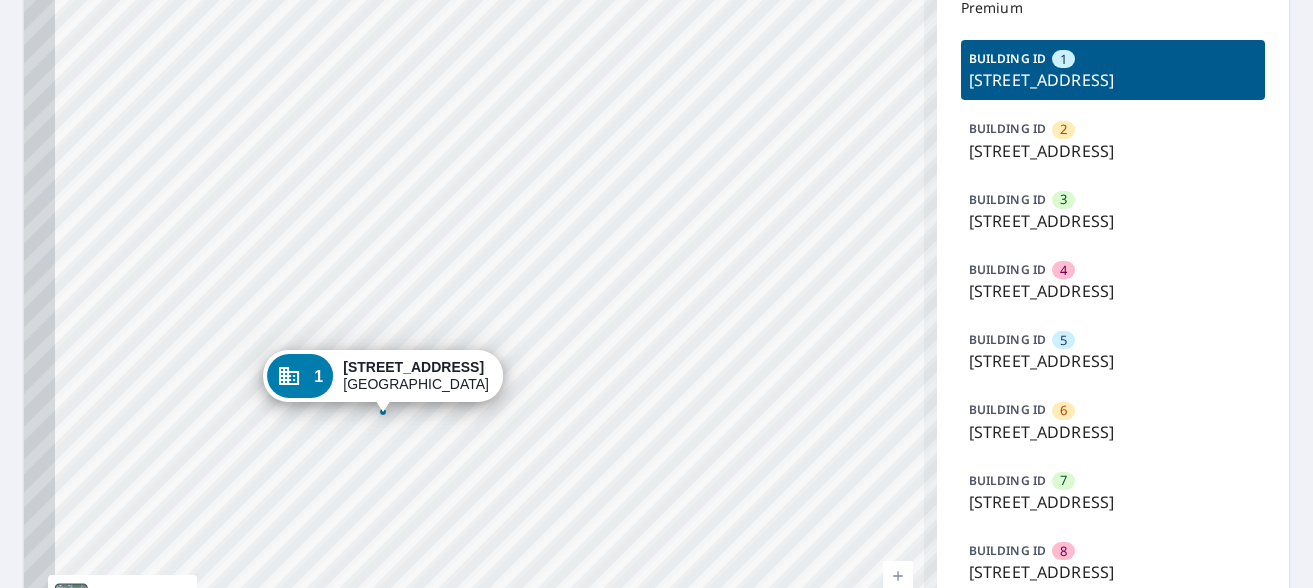 drag, startPoint x: 411, startPoint y: 325, endPoint x: 499, endPoint y: 139, distance: 205.76686 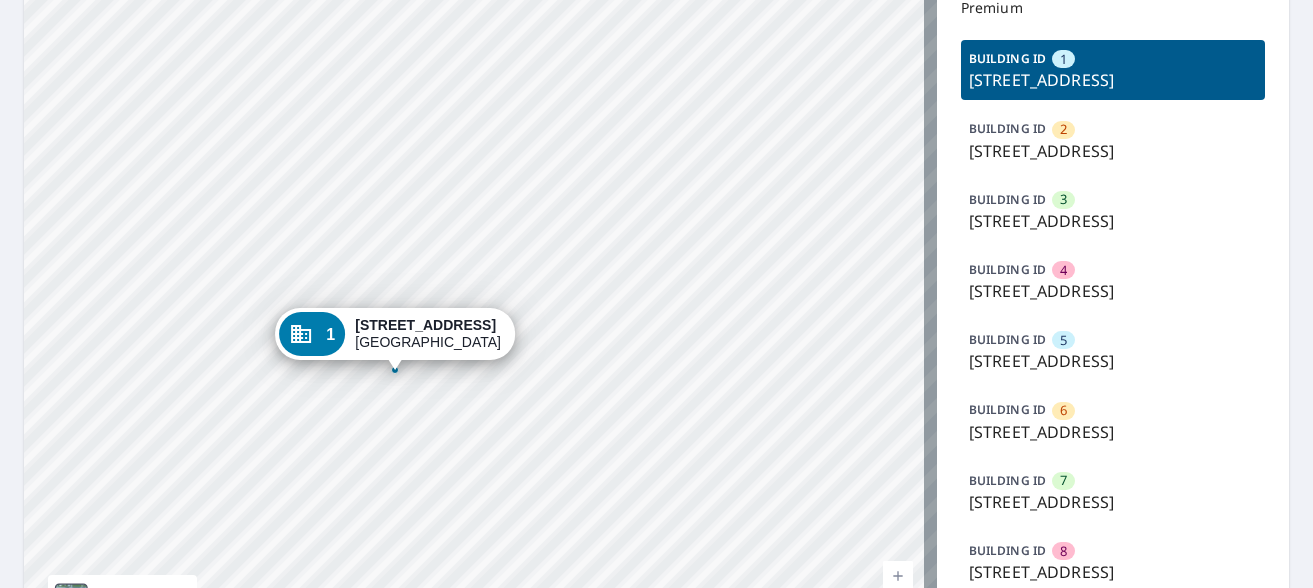 click on "Dashboard Order History Order 2 401 Hawkwood Ln Leicester, NC 28748 3 2448 New Leicester Hwy Leicester, NC 28748 4 2454 New Leicester Hwy Leicester, NC 28748 5 2450 New Leicester Hwy Leicester, NC 28748 6 2454 New Leicester Hwy Leicester, NC 28748 7 2454 New Leicester Hwy Leicester, NC 28748 8 2450 New Leicester Hwy Asheville, NC 28806 9 2450 New Leicester Hwy Asheville, NC 28806 1 415 Hawkwood Ln Leicester, NC 28748 Aerial Road A standard road map Aerial A detailed look from above Labels Labels 50 feet 20 m © 2025 TomTom, © Vexcel Imaging, © 2025 Microsoft Corporation,  © OpenStreetMap Terms © 2025 TomTom, Earthstar Geographics SIO, © 2025 Microsoft Corporation, ©   OpenStreetMap   Terms Images provided by Bing Maps are for property identification purposes only and are not a representation of EagleView images or the availability of images for the property. Buildings Product type Premium BUILDING ID 1 415 Hawkwood Ln, Leicester, NC, 28748 BUILDING ID 2 401 Hawkwood Ln, Leicester, NC, 28748 BUILDING ID" at bounding box center [656, 294] 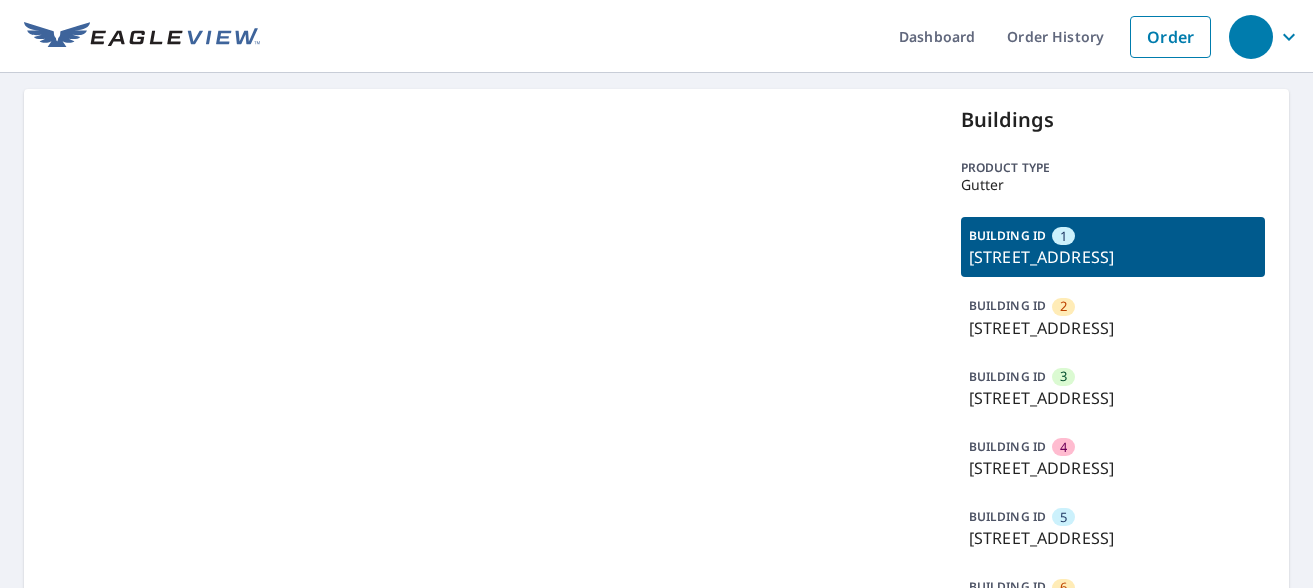 scroll, scrollTop: 0, scrollLeft: 0, axis: both 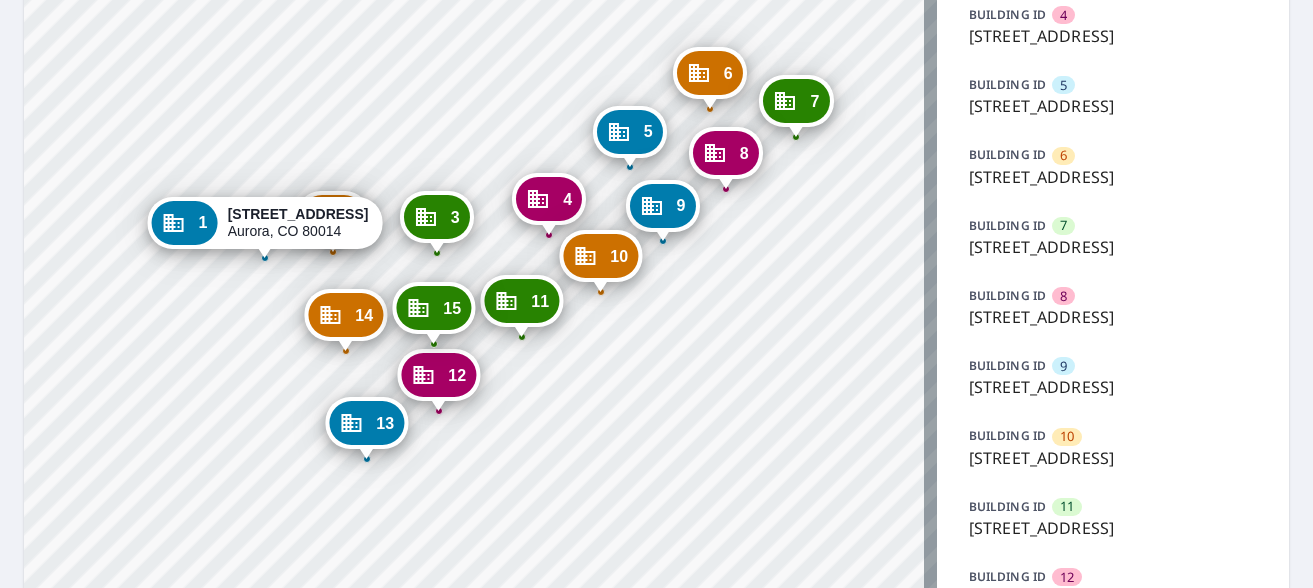 drag, startPoint x: 667, startPoint y: 309, endPoint x: 657, endPoint y: 360, distance: 51.971146 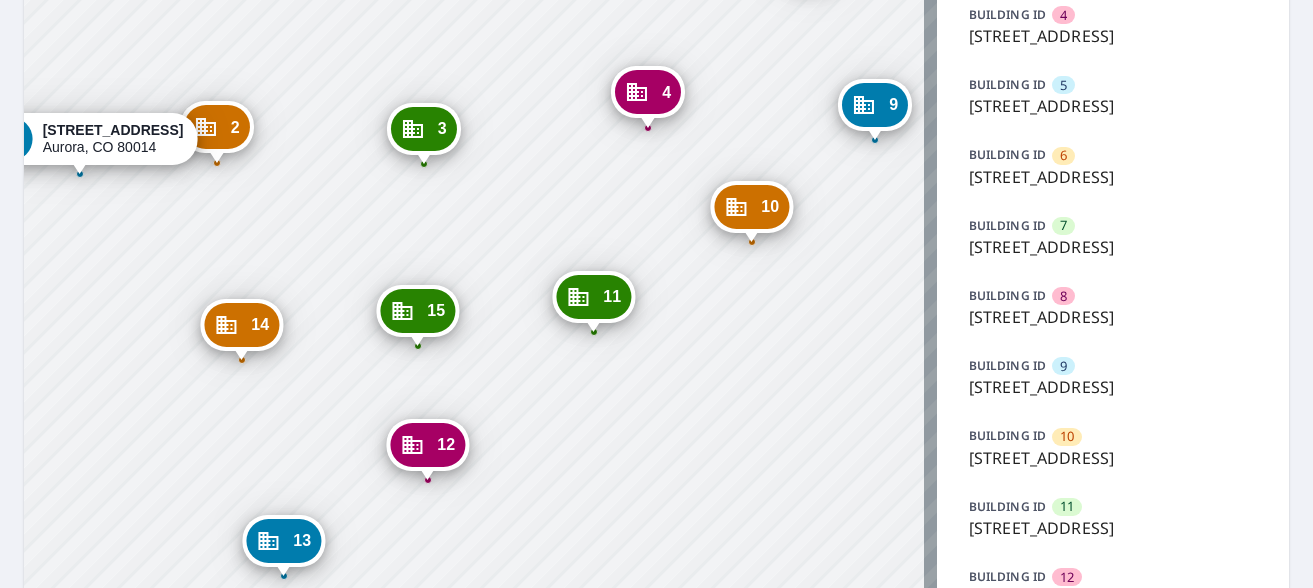 drag, startPoint x: 605, startPoint y: 326, endPoint x: 556, endPoint y: 201, distance: 134.26094 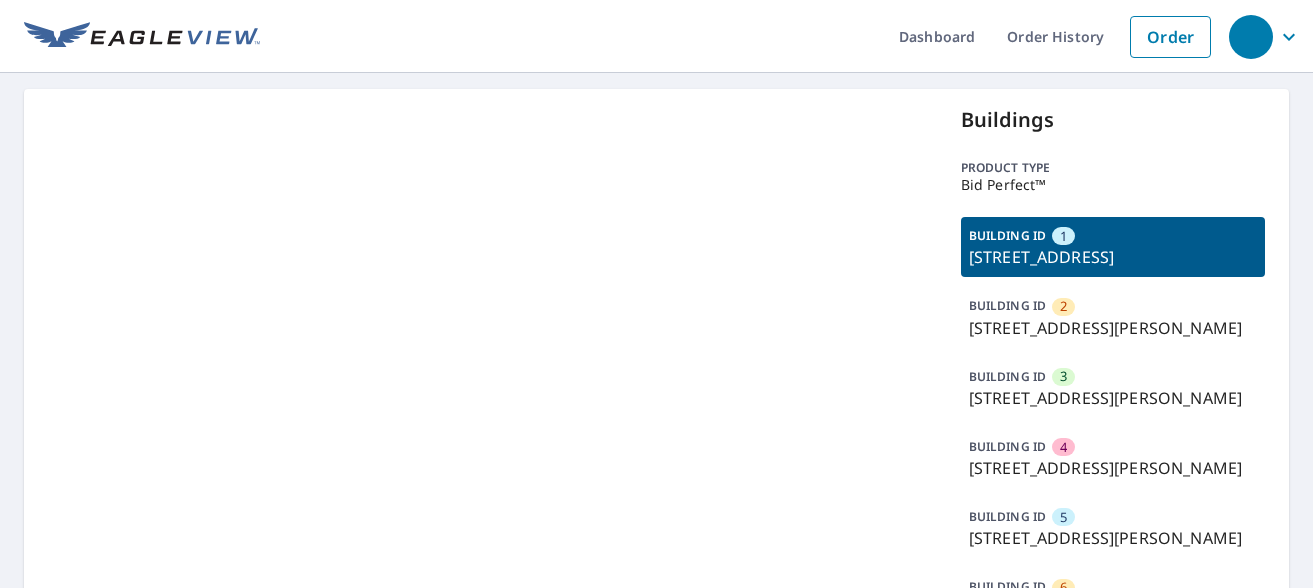 scroll, scrollTop: 0, scrollLeft: 0, axis: both 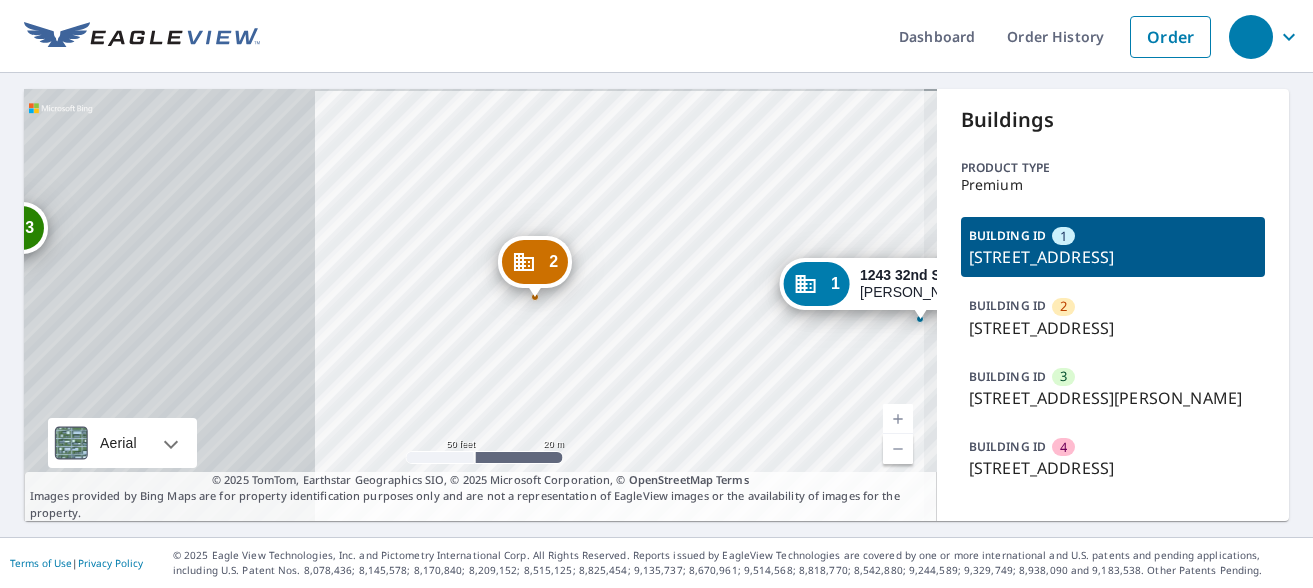 drag, startPoint x: 266, startPoint y: 330, endPoint x: 608, endPoint y: 338, distance: 342.09357 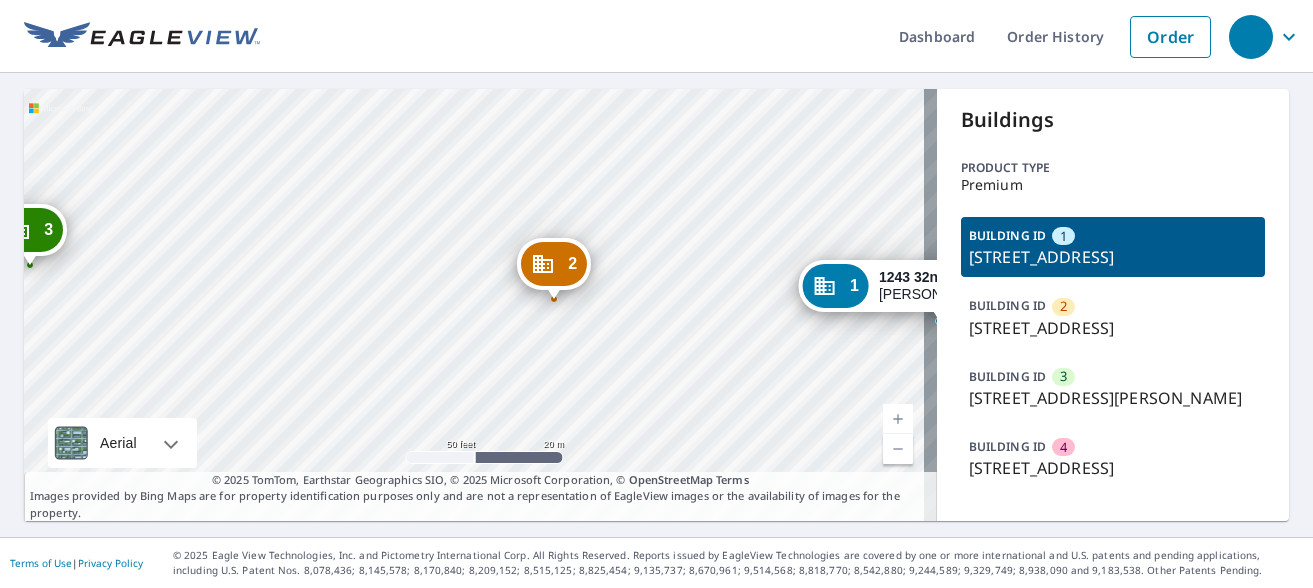 drag, startPoint x: 182, startPoint y: 285, endPoint x: 597, endPoint y: 276, distance: 415.09756 